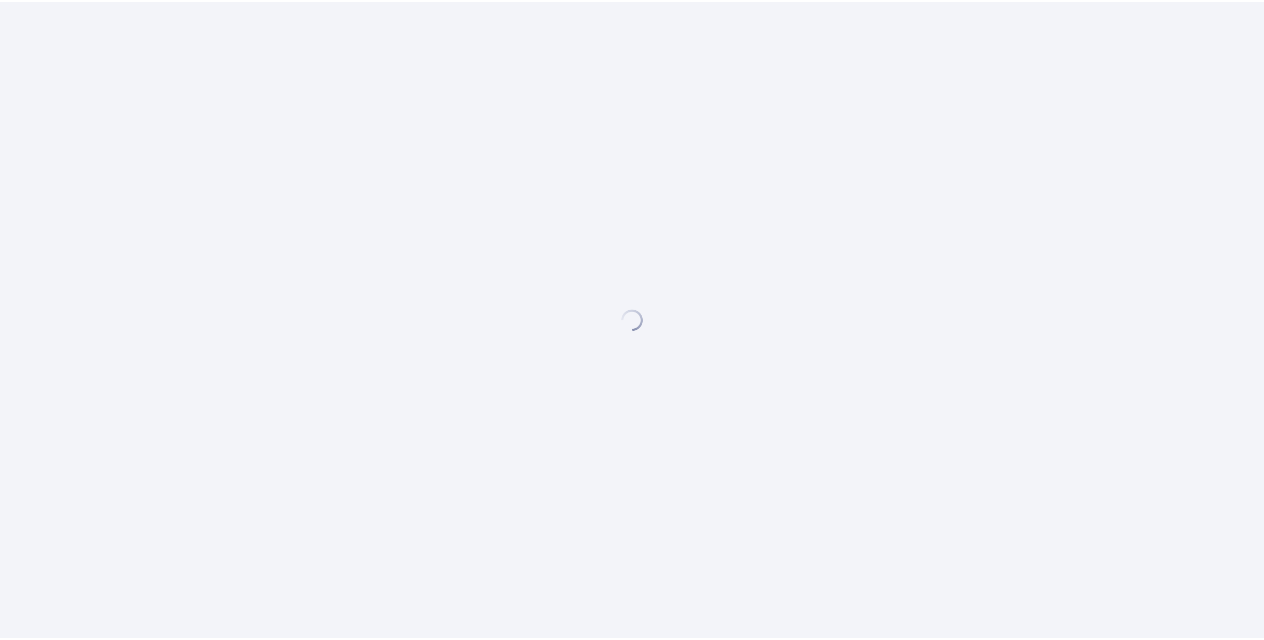 scroll, scrollTop: 0, scrollLeft: 0, axis: both 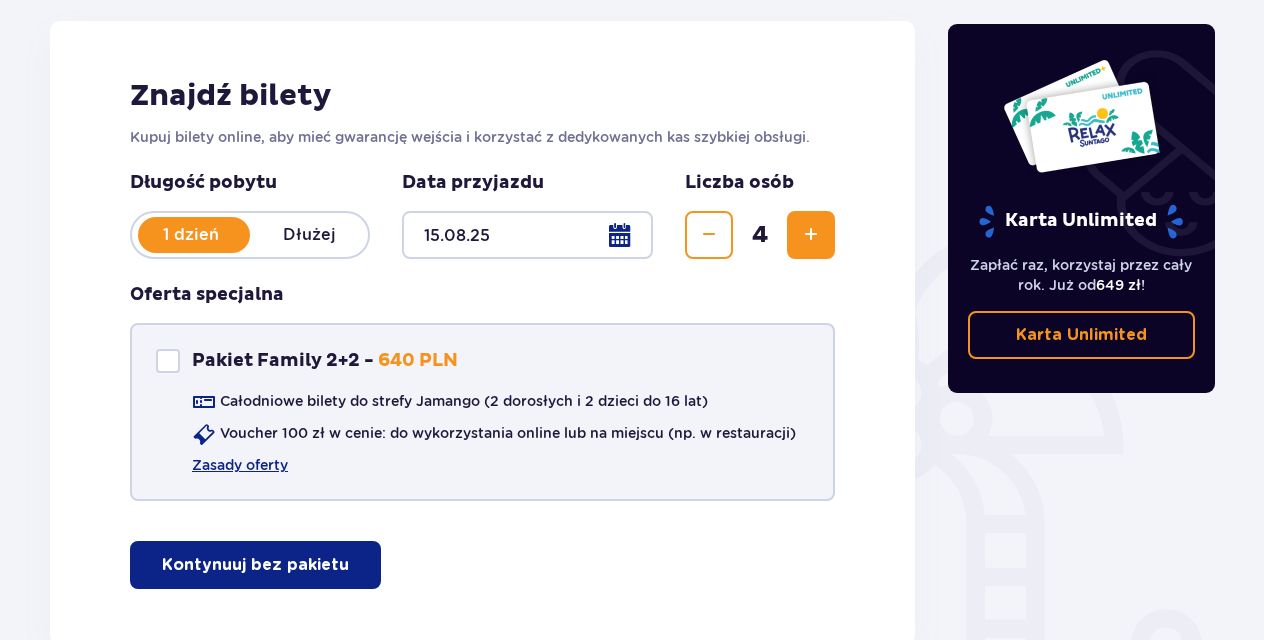 click at bounding box center (168, 361) 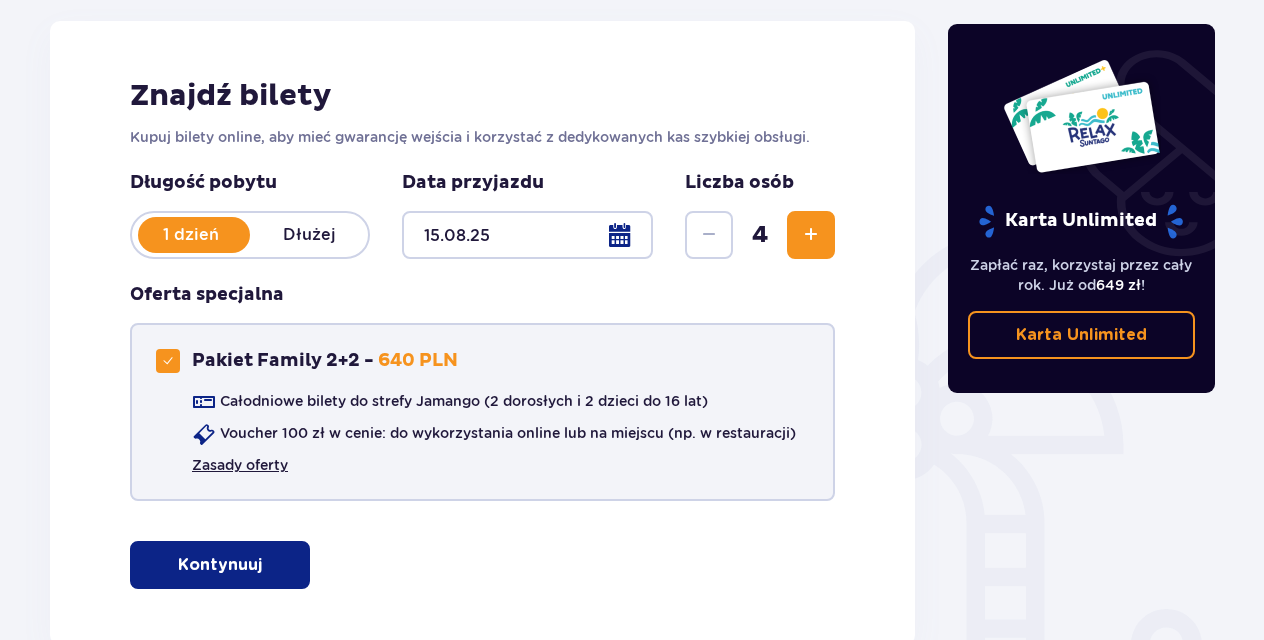 click on "Zasady oferty" at bounding box center [240, 465] 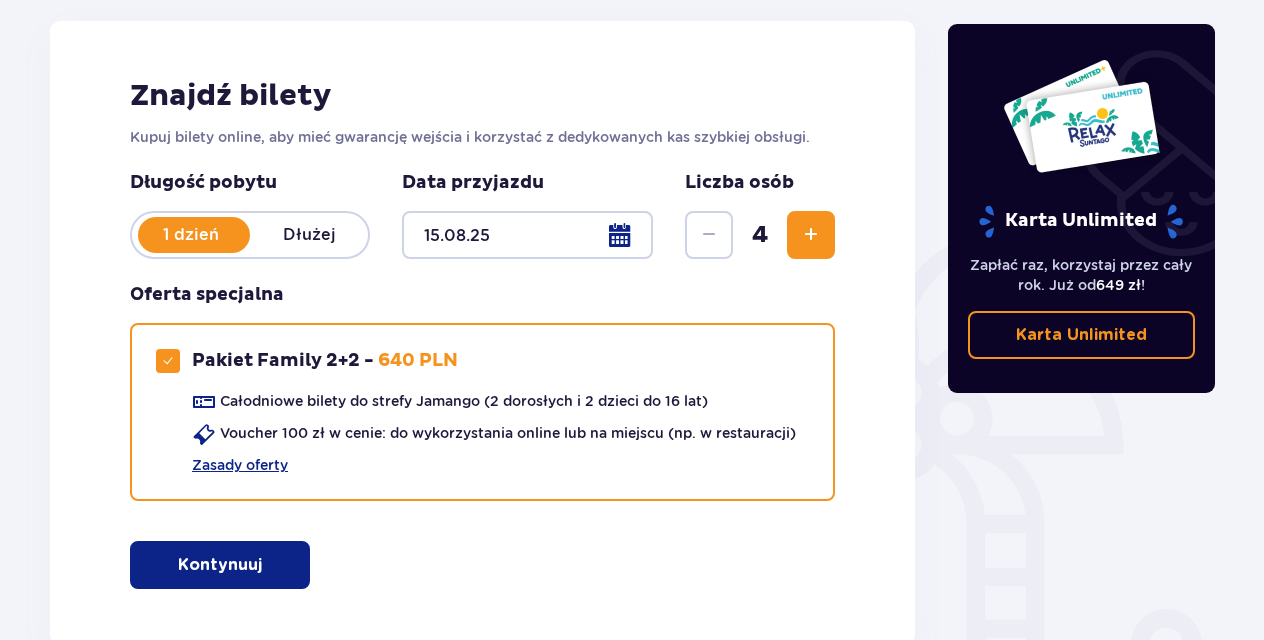 click on "Kontynuuj" at bounding box center [220, 565] 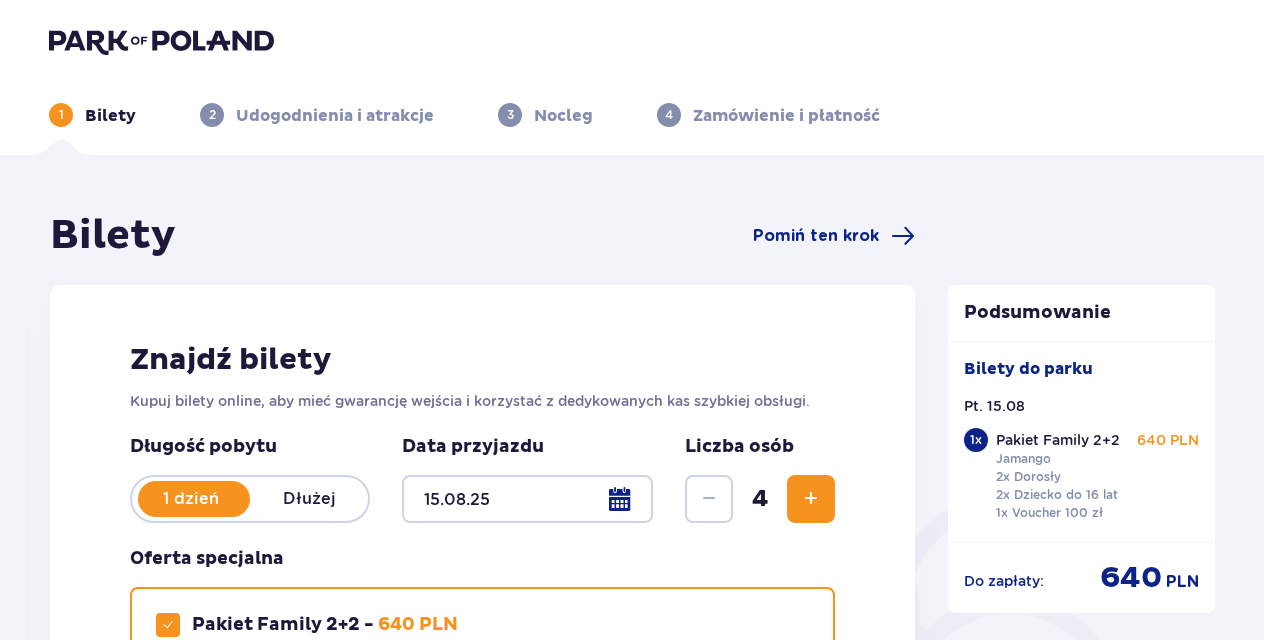 scroll, scrollTop: 0, scrollLeft: 0, axis: both 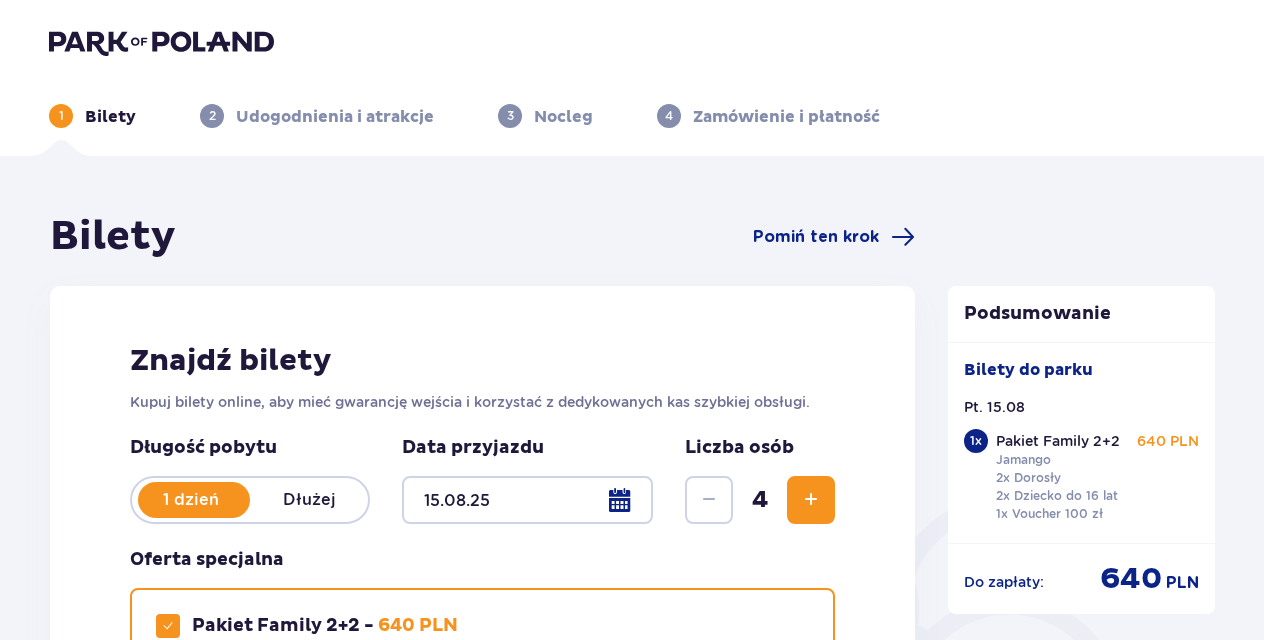 click at bounding box center (161, 42) 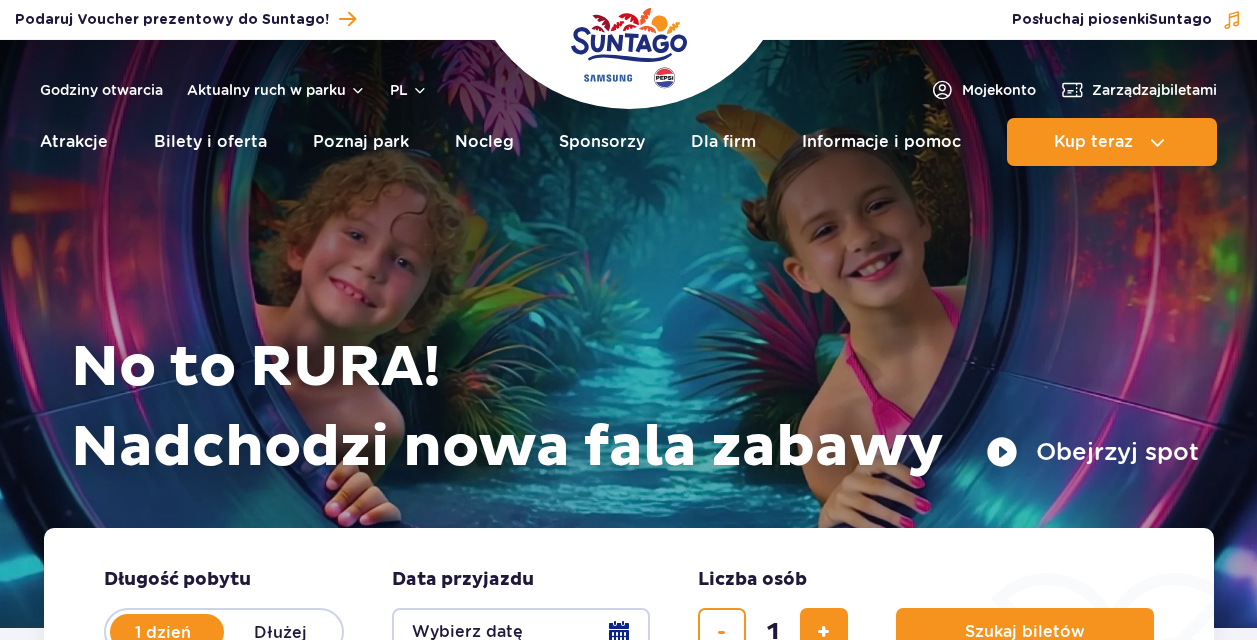 scroll, scrollTop: 0, scrollLeft: 0, axis: both 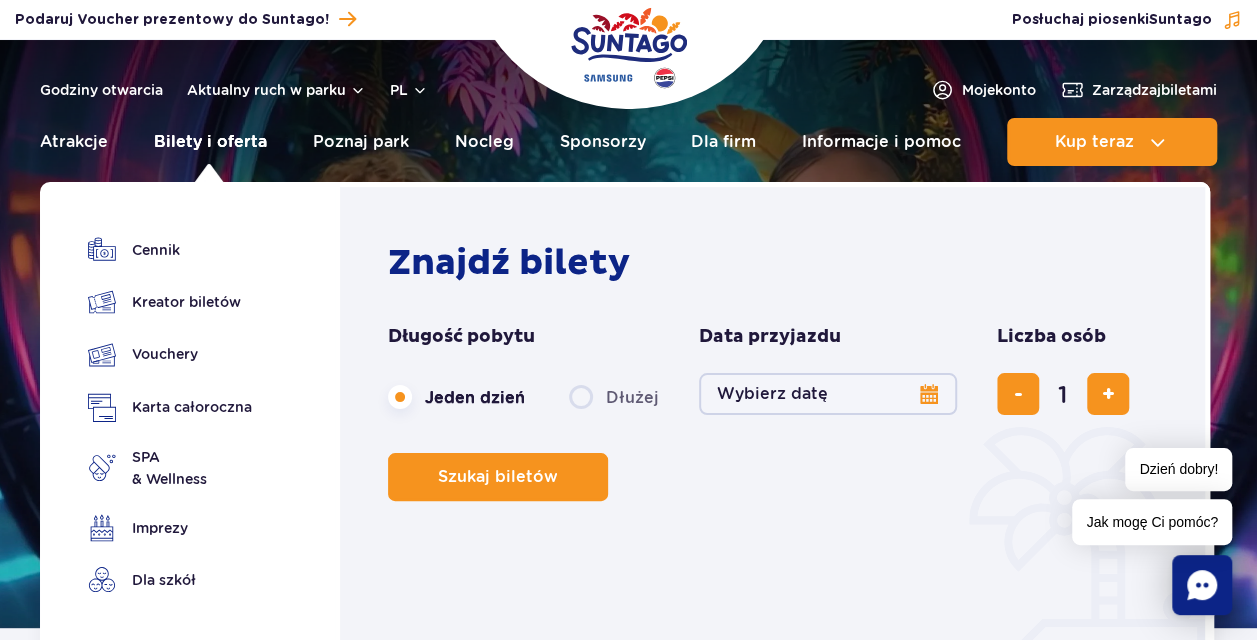 click on "Bilety i oferta" at bounding box center (210, 142) 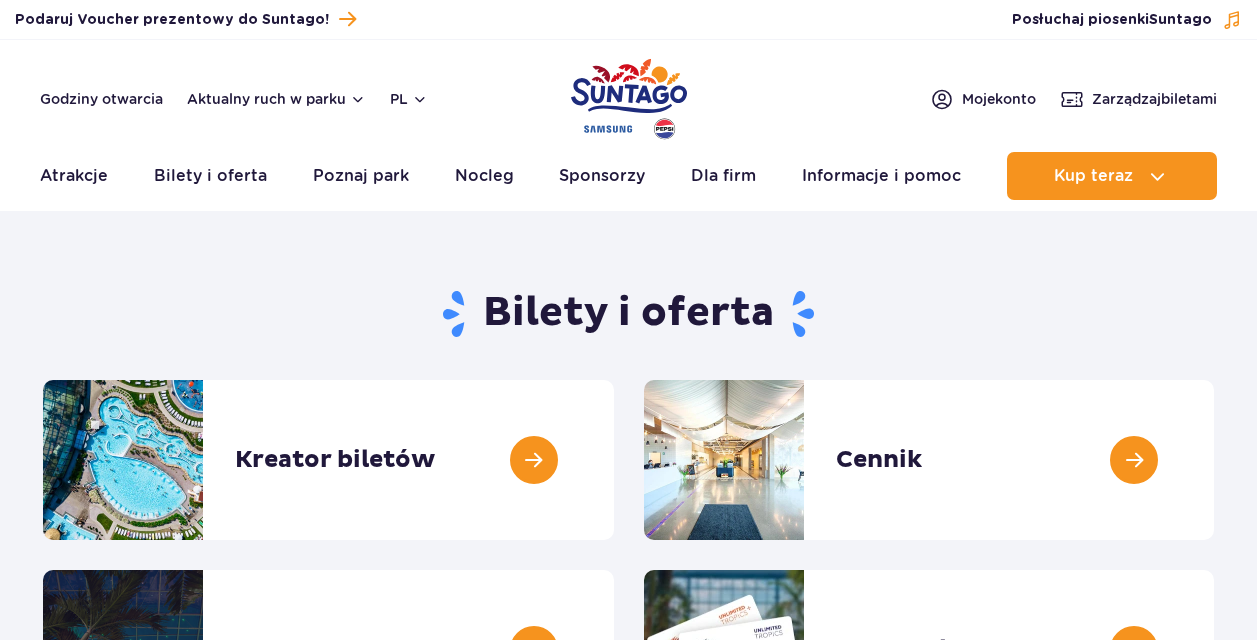 scroll, scrollTop: 0, scrollLeft: 0, axis: both 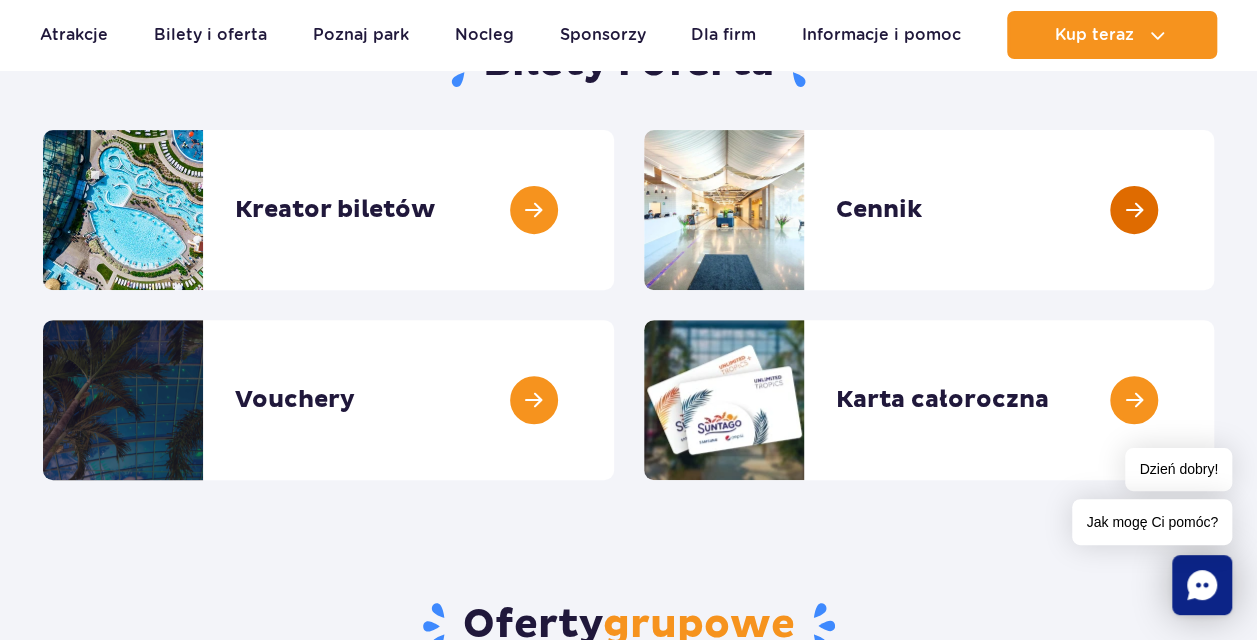 click at bounding box center (1214, 210) 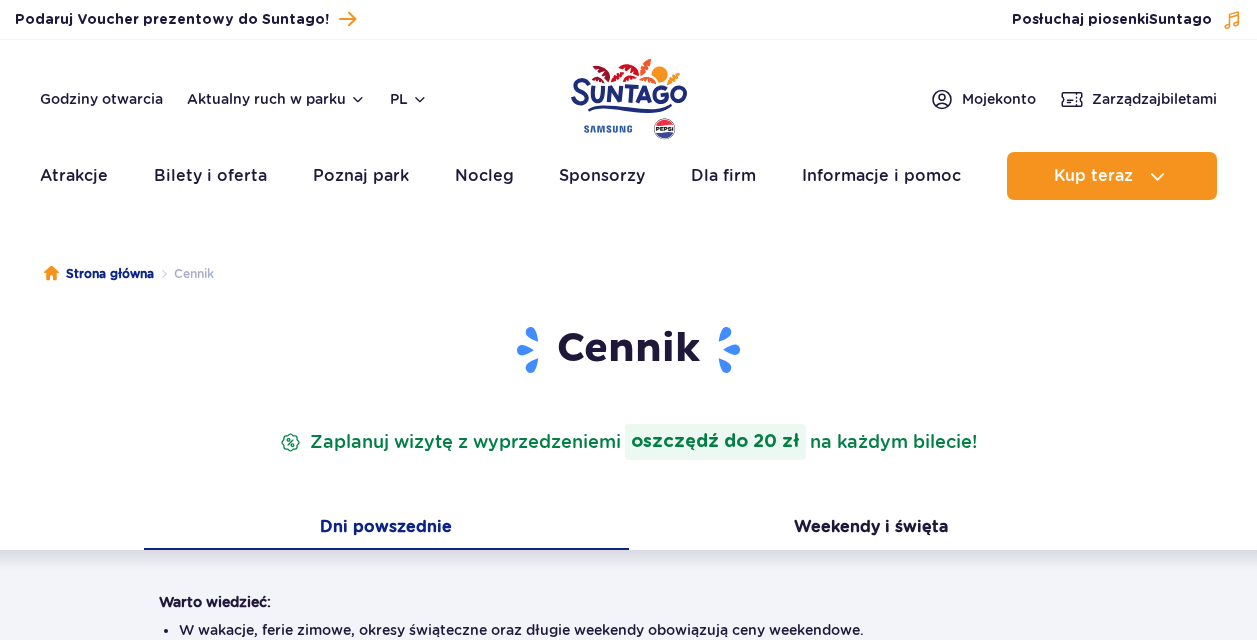 scroll, scrollTop: 144, scrollLeft: 0, axis: vertical 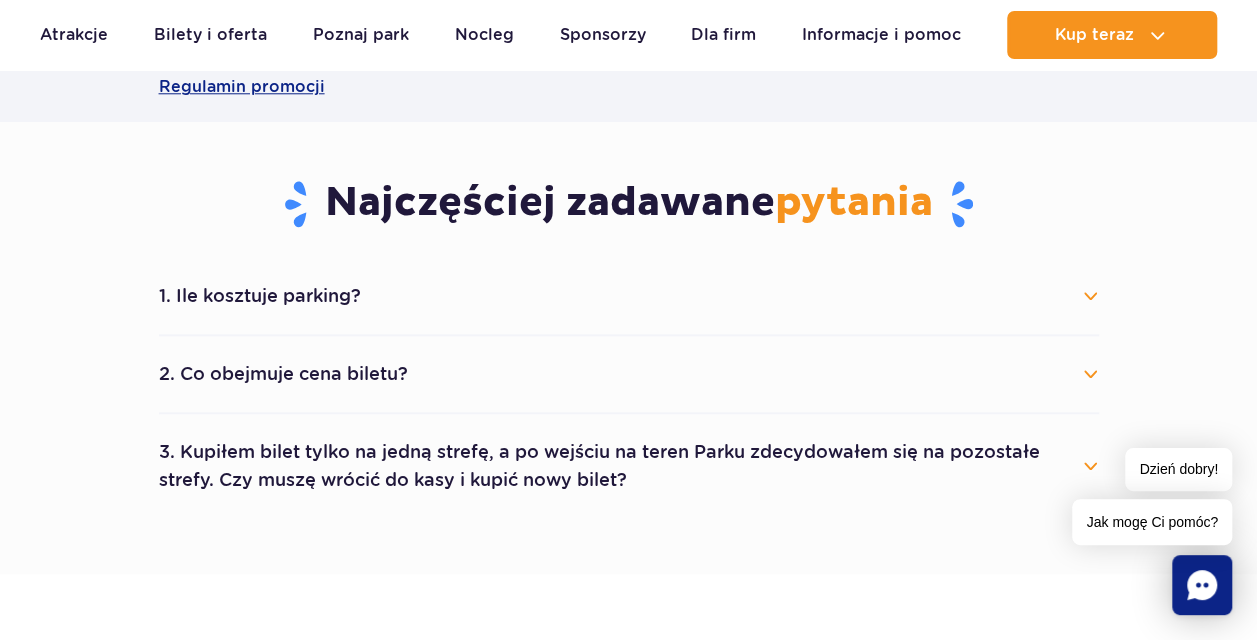 click on "1. Ile kosztuje parking?
Parking kosztuje 25 zł za każdy rozpoczęty dzień kalendarzowy.  Posiadacze kart Unlimited i Unlimited+ mają 50% zniżki.  Parking jest bezpłatny dla posiadaczy kart Unlimited Blue/Red, Unlimited+ Blue/Red oraz gości Suntago Village.
2. Co obejmuje cena biletu?
Cena biletu obejmuje wejście do wybranych stref parku (Jamango, Relax, Saunaria). Cena nie obejmuje zabiegów w Wellness & SPA, oraz produktów sprzedawanych w restauracjach i sklepach.
3. Kupiłem bilet tylko na jedną strefę, a po wejściu na teren Parku zdecydowałem się na pozostałe strefy. Czy muszę wrócić do kasy i kupić nowy bilet?" at bounding box center (629, 388) 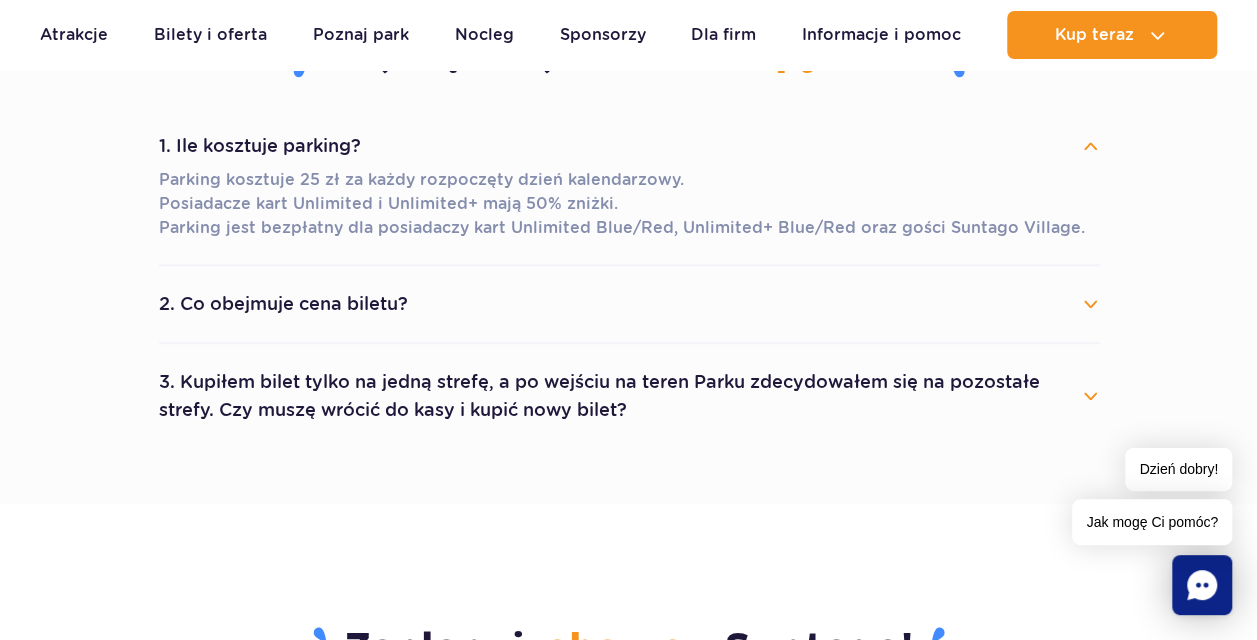 scroll, scrollTop: 1175, scrollLeft: 0, axis: vertical 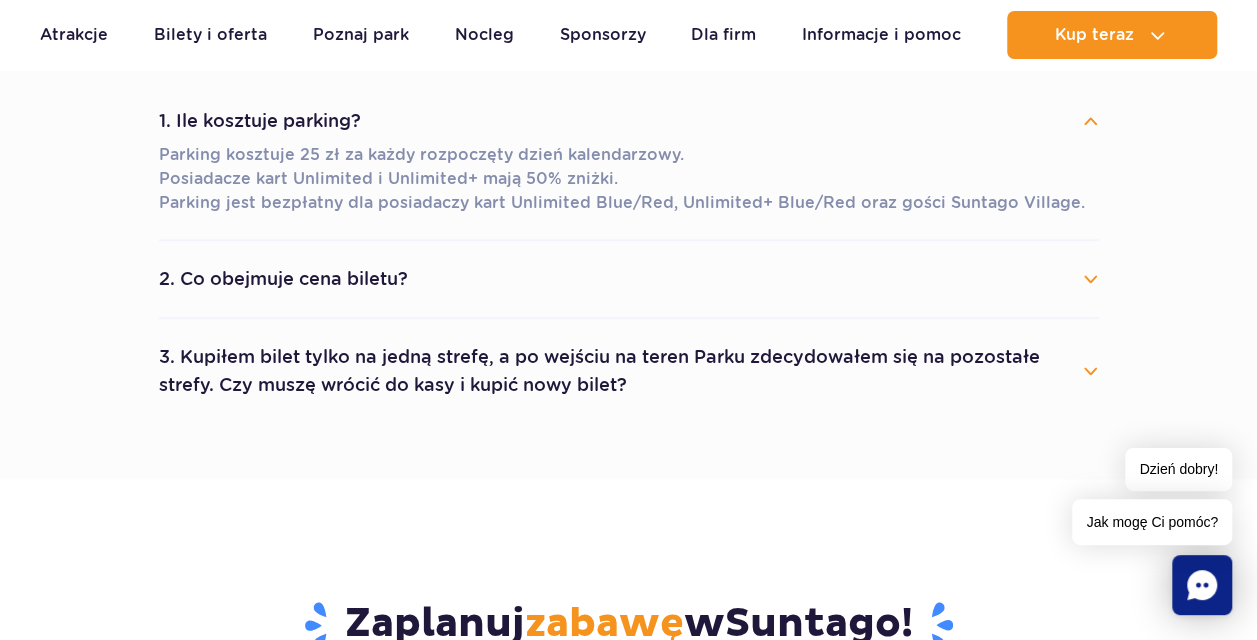 click on "1. Ile kosztuje parking?
Parking kosztuje 25 zł za każdy rozpoczęty dzień kalendarzowy.  Posiadacze kart Unlimited i Unlimited+ mają 50% zniżki.  Parking jest bezpłatny dla posiadaczy kart Unlimited Blue/Red, Unlimited+ Blue/Red oraz gości Suntago Village.
2. Co obejmuje cena biletu?
Cena biletu obejmuje wejście do wybranych stref parku (Jamango, Relax, Saunaria). Cena nie obejmuje zabiegów w Wellness & SPA, oraz produktów sprzedawanych w restauracjach i sklepach.
3. Kupiłem bilet tylko na jedną strefę, a po wejściu na teren Parku zdecydowałem się na pozostałe strefy. Czy muszę wrócić do kasy i kupić nowy bilet?" at bounding box center [629, 253] 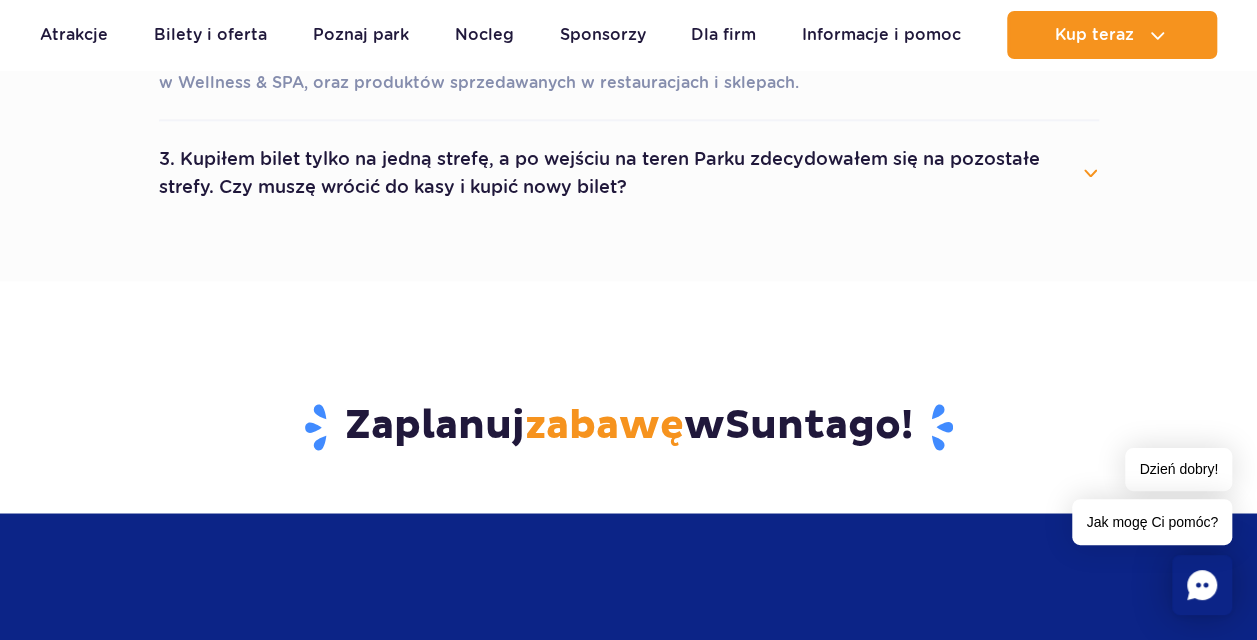 scroll, scrollTop: 1450, scrollLeft: 0, axis: vertical 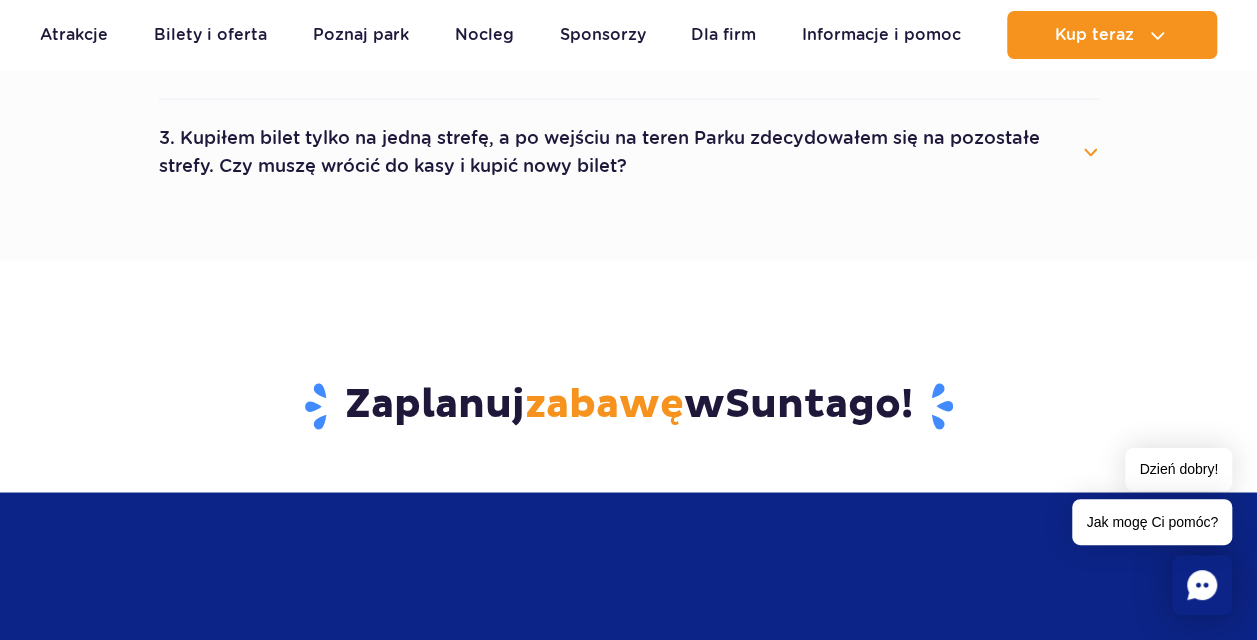 click on "3. Kupiłem bilet tylko na jedną strefę, a po wejściu na teren Parku zdecydowałem się na pozostałe strefy. Czy muszę wrócić do kasy i kupić nowy bilet?" at bounding box center [629, 152] 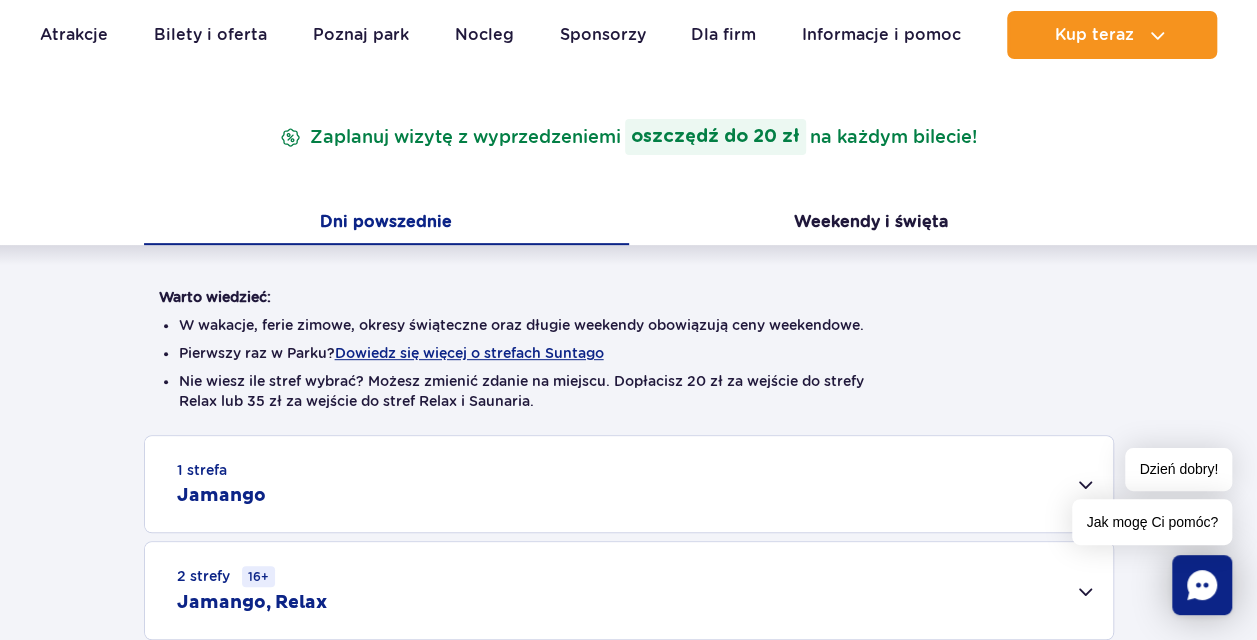 scroll, scrollTop: 200, scrollLeft: 0, axis: vertical 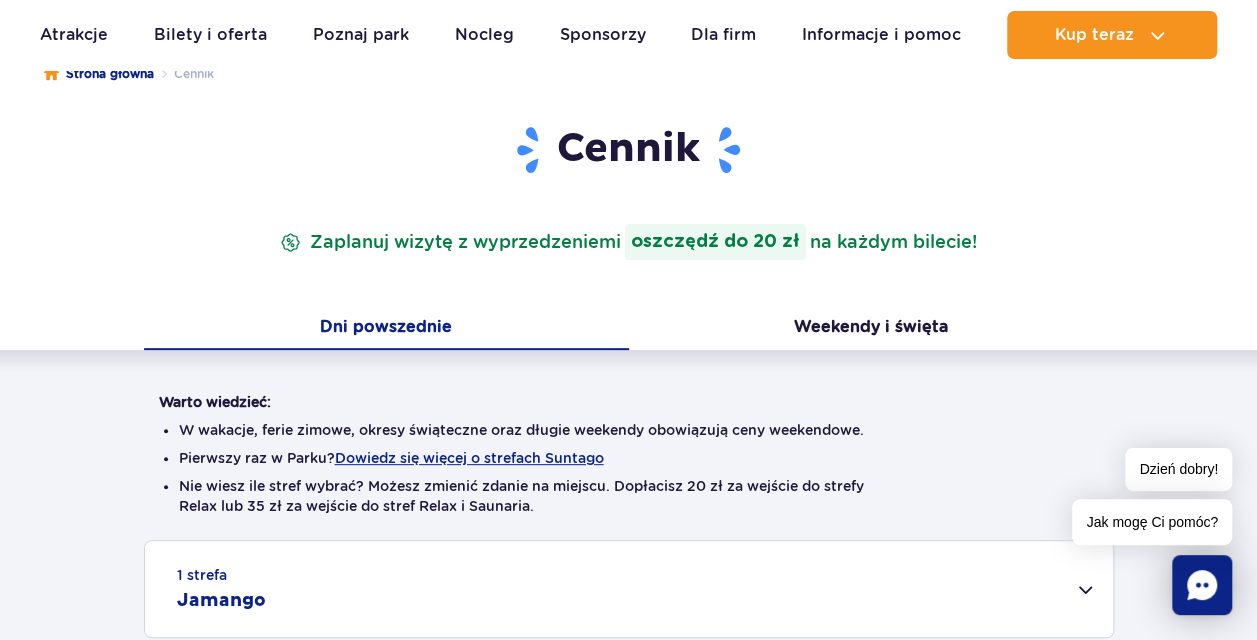 click on "Zaplanuj wizytę z wyprzedzeniem  i  oszczędź do 20 zł  na każdym bilecie!" at bounding box center (628, 242) 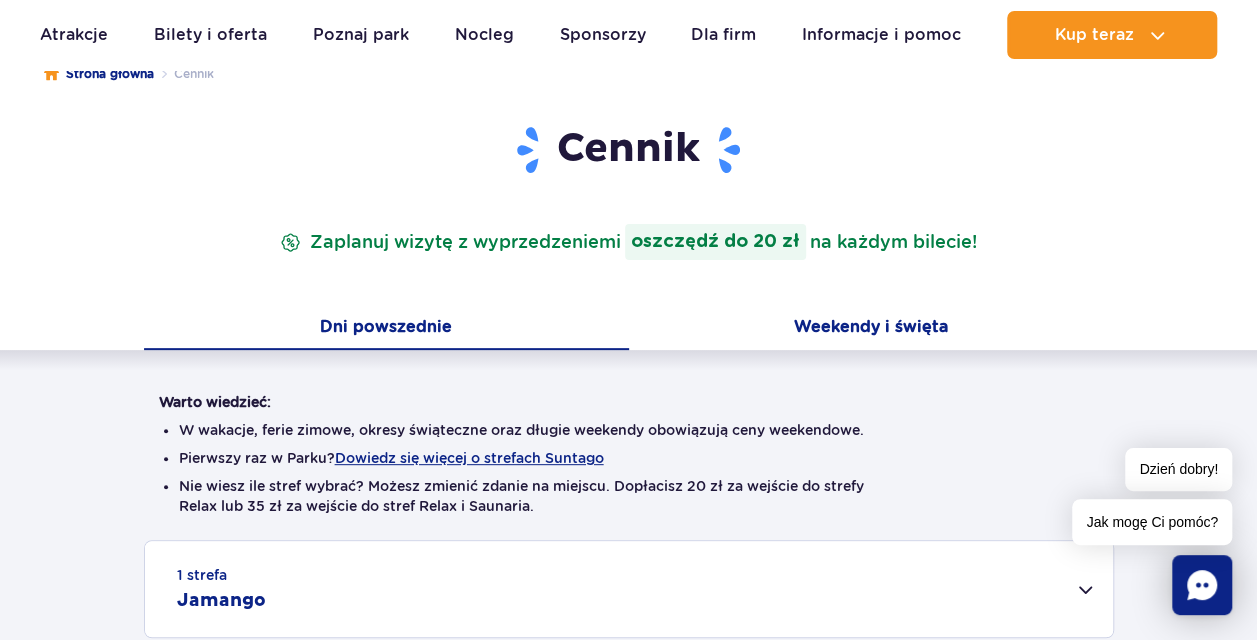 click on "Weekendy i święta" at bounding box center [871, 329] 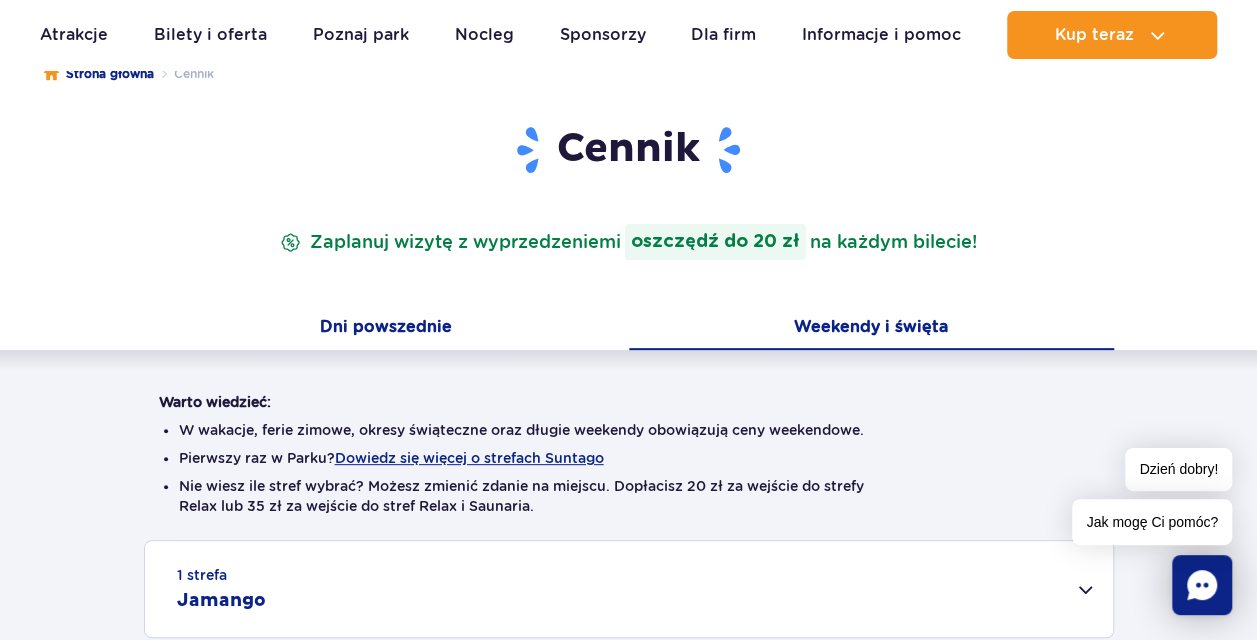 click on "Dni powszednie" at bounding box center [386, 329] 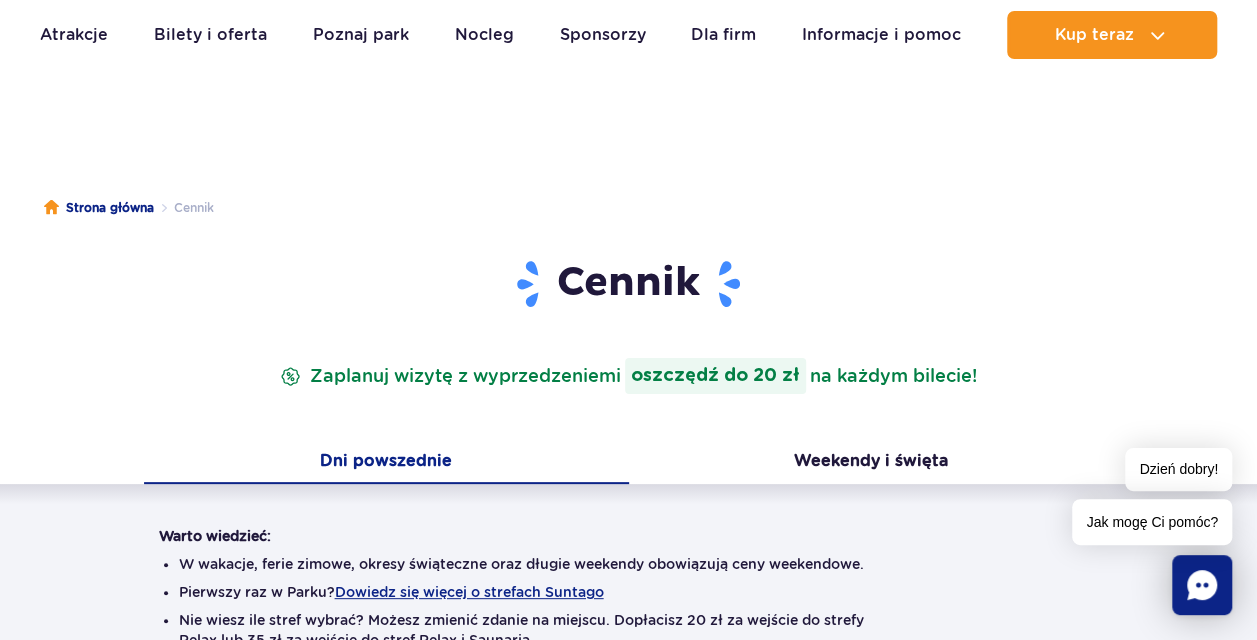 scroll, scrollTop: 0, scrollLeft: 0, axis: both 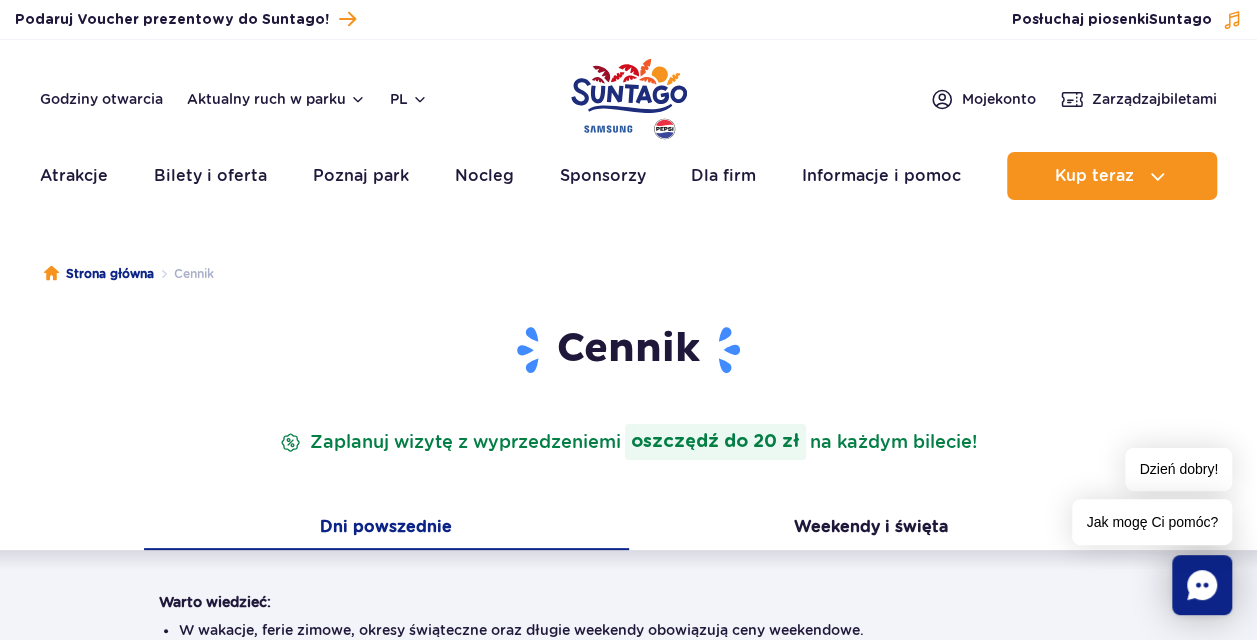 click on "Aktualny ruch w parku
Atrakcje
Zjeżdżalnie
Aster
Rainbow
Narval
Więcej
Baseny
Basen Termalny
Mamba Rzeka Przygód
Wewnętrzny basen z barem
Więcej SPA" at bounding box center [628, 176] 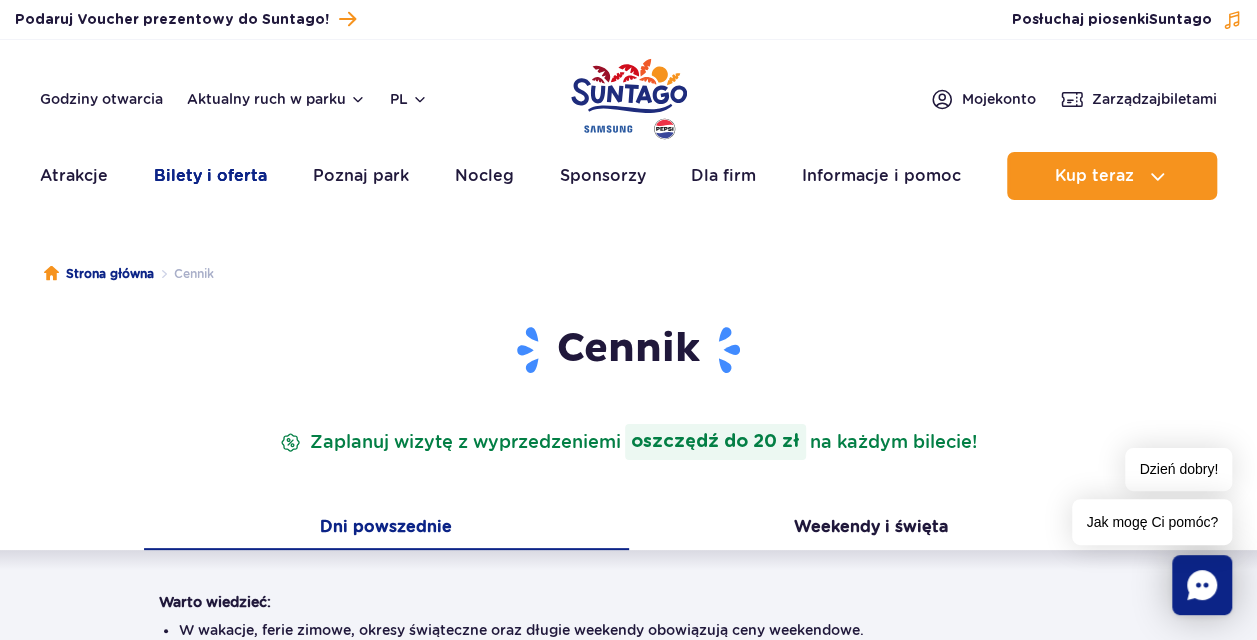 click on "Bilety i oferta" at bounding box center (210, 176) 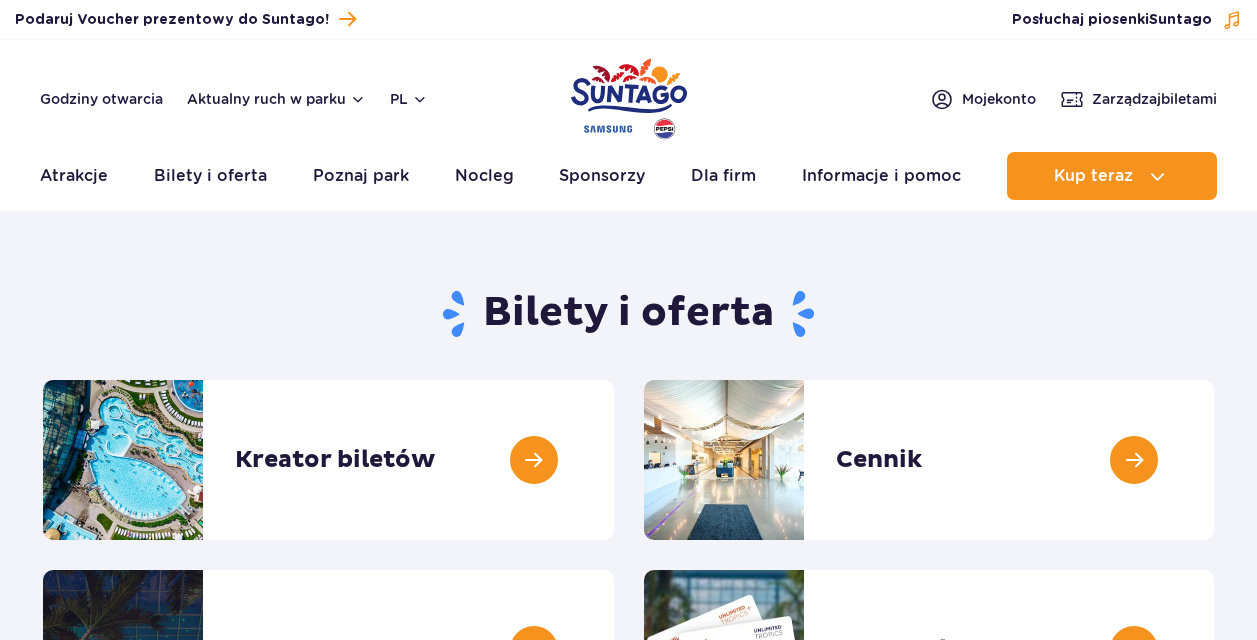 scroll, scrollTop: 0, scrollLeft: 0, axis: both 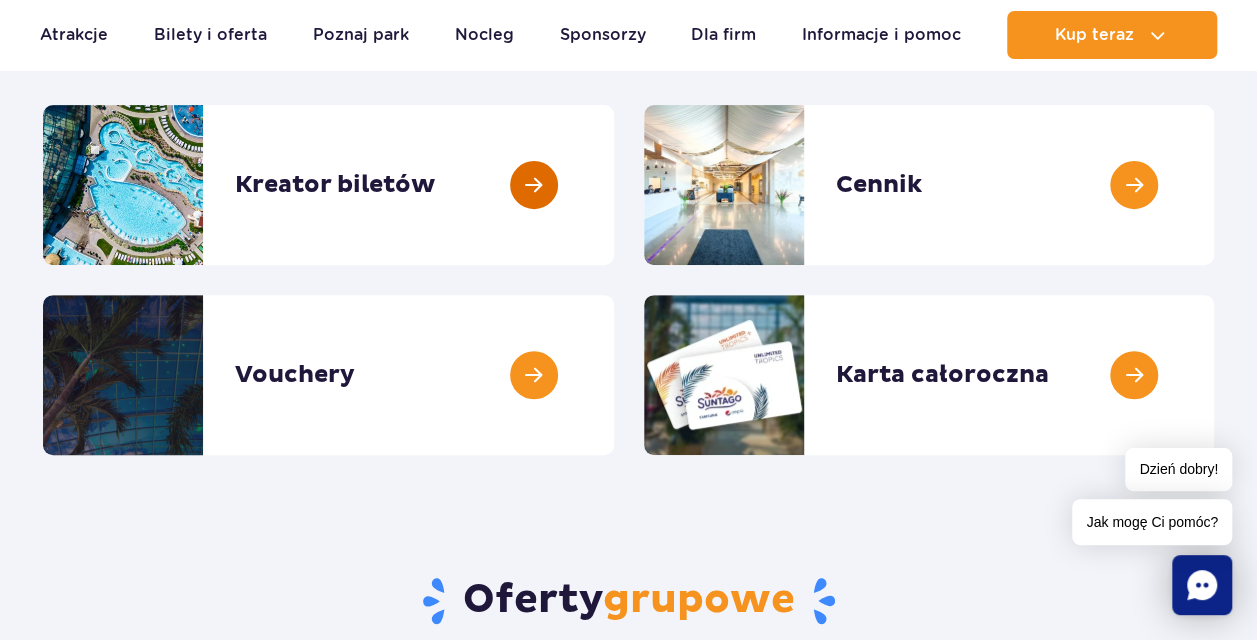 click at bounding box center (614, 185) 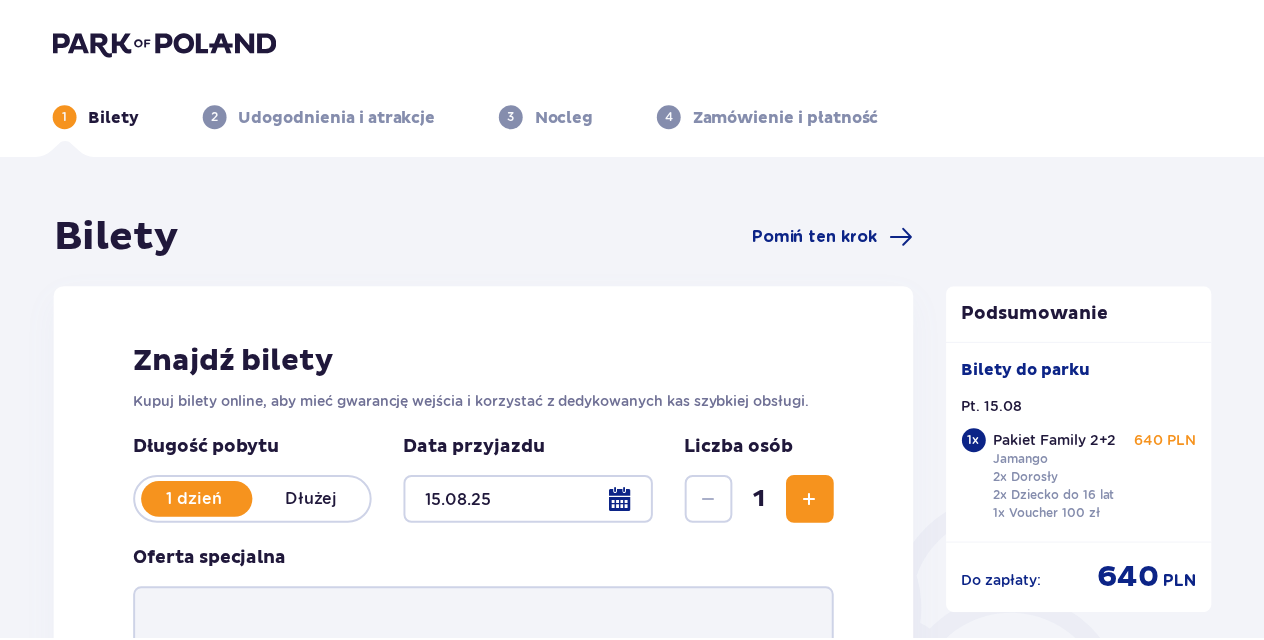 scroll, scrollTop: 0, scrollLeft: 0, axis: both 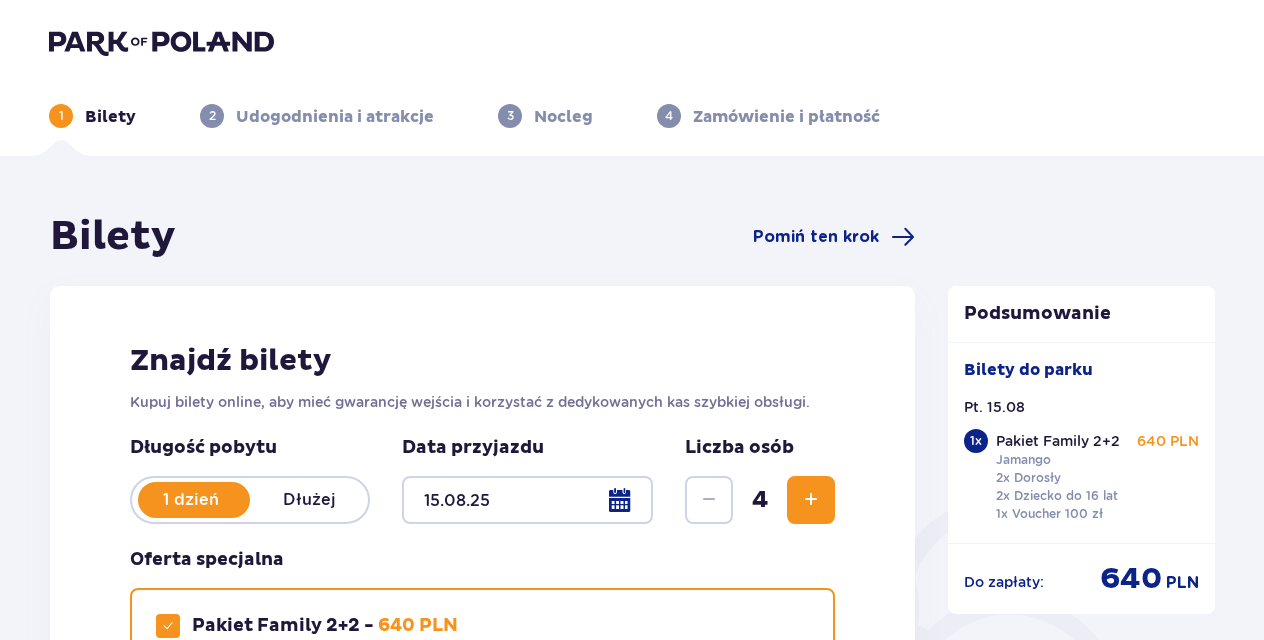 click at bounding box center (161, 42) 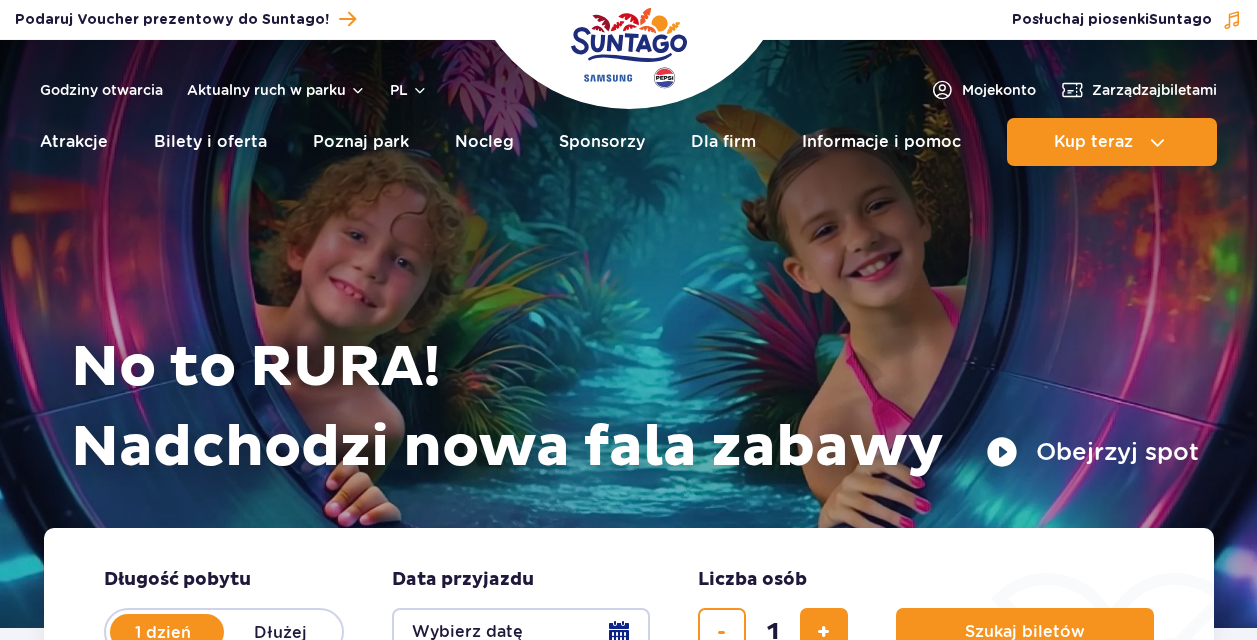 scroll, scrollTop: 0, scrollLeft: 0, axis: both 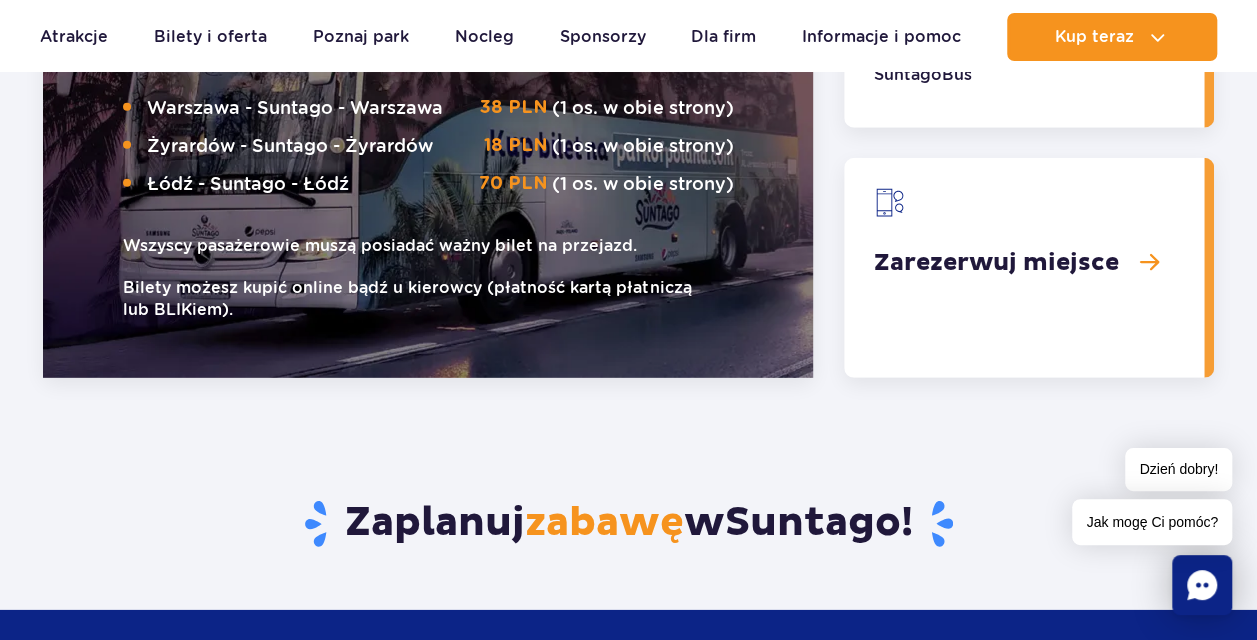 click at bounding box center [1024, 268] 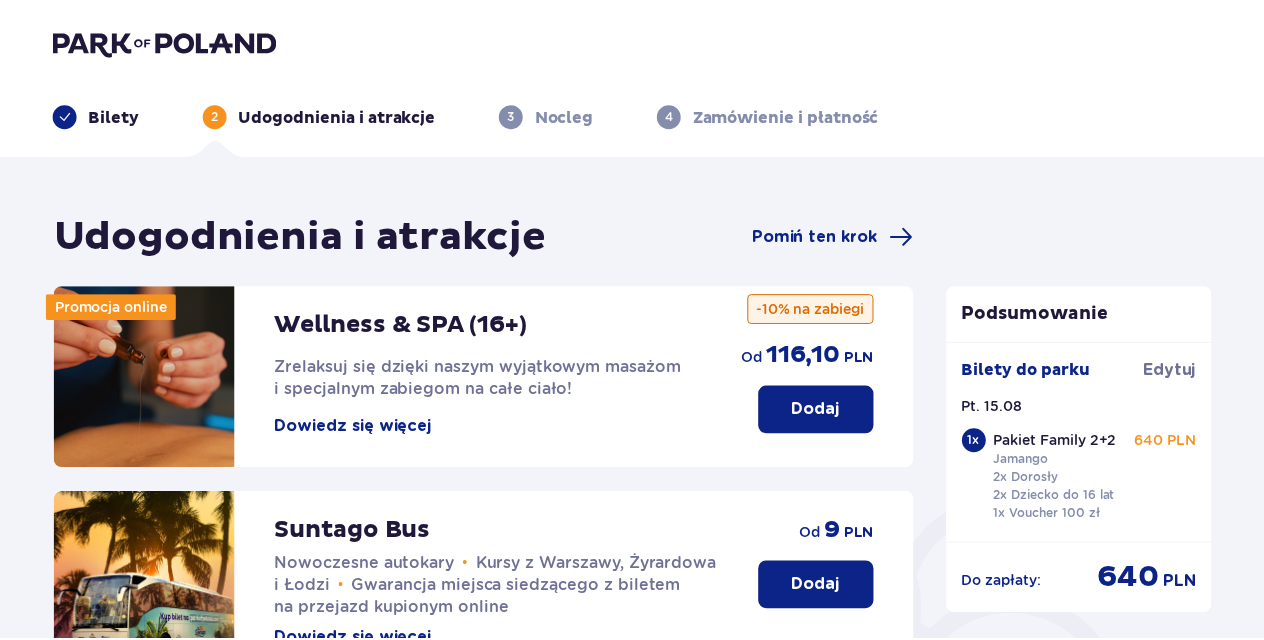 scroll, scrollTop: 0, scrollLeft: 0, axis: both 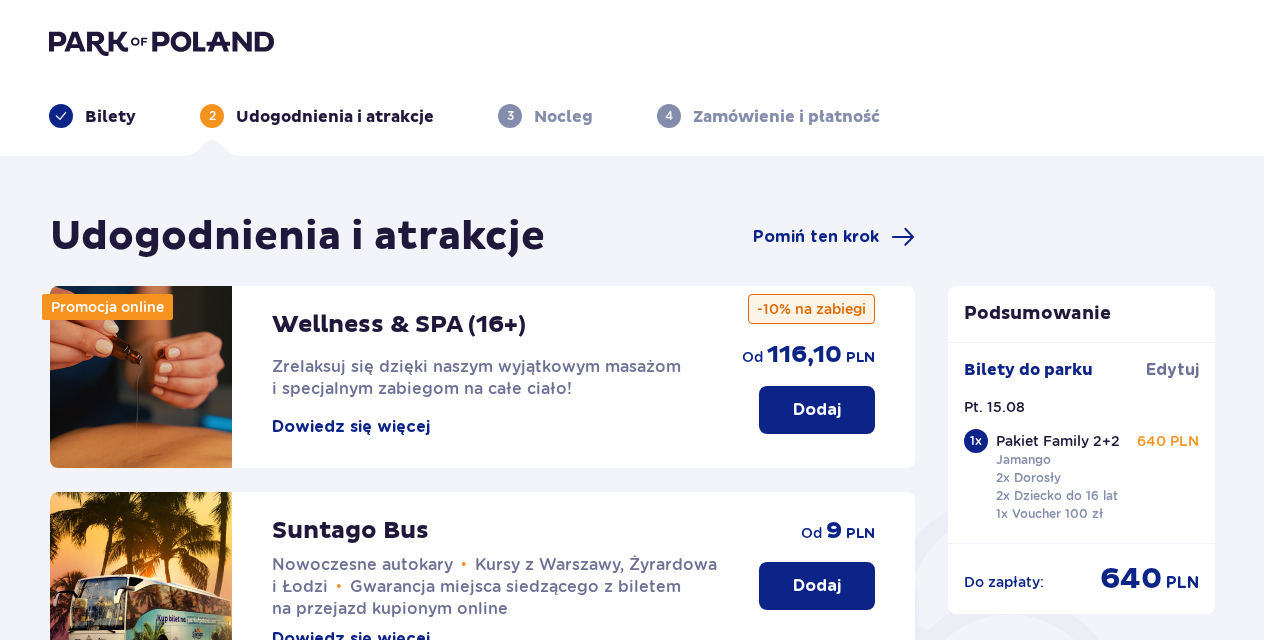 click at bounding box center (161, 42) 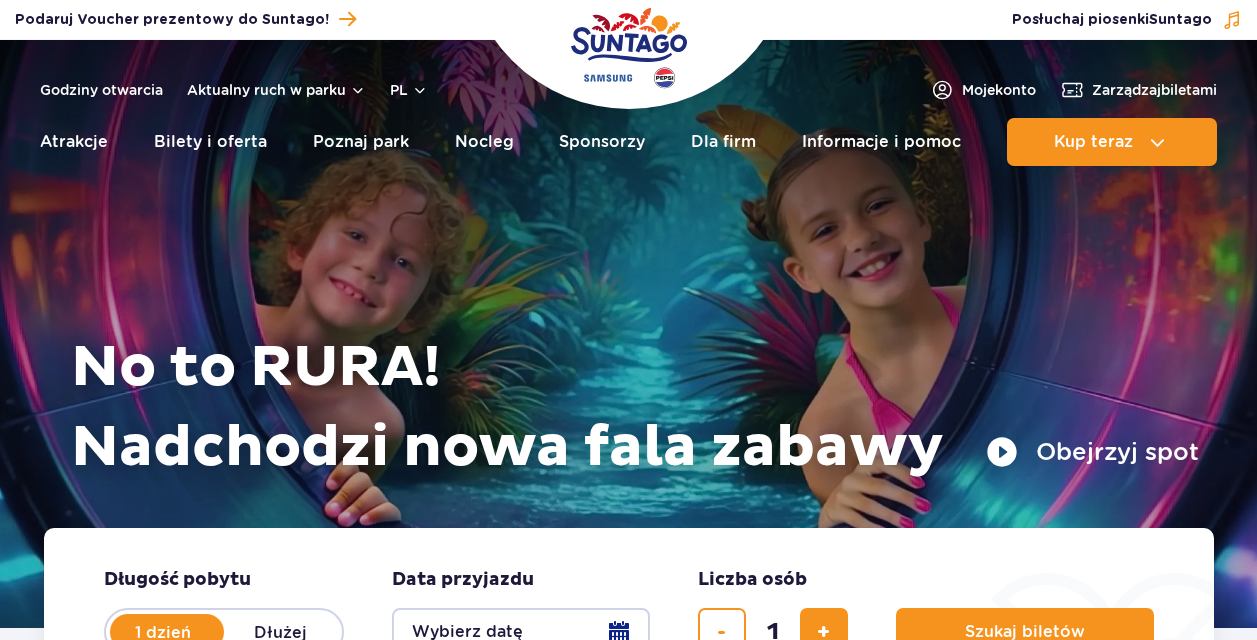 scroll, scrollTop: 0, scrollLeft: 0, axis: both 